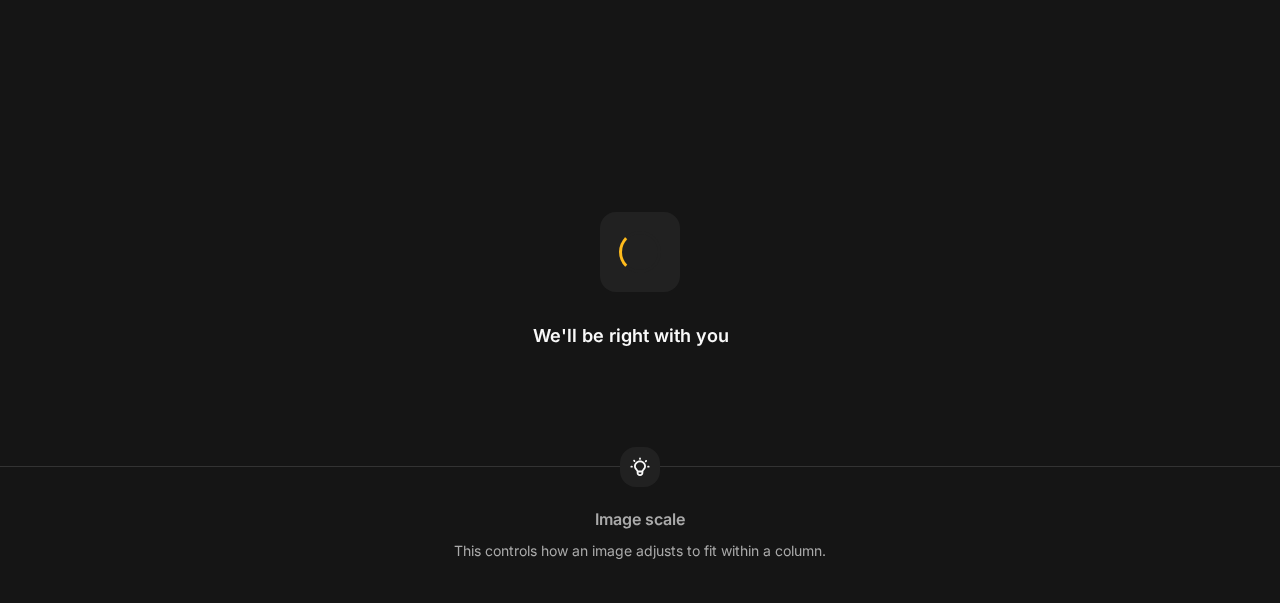 scroll, scrollTop: 0, scrollLeft: 0, axis: both 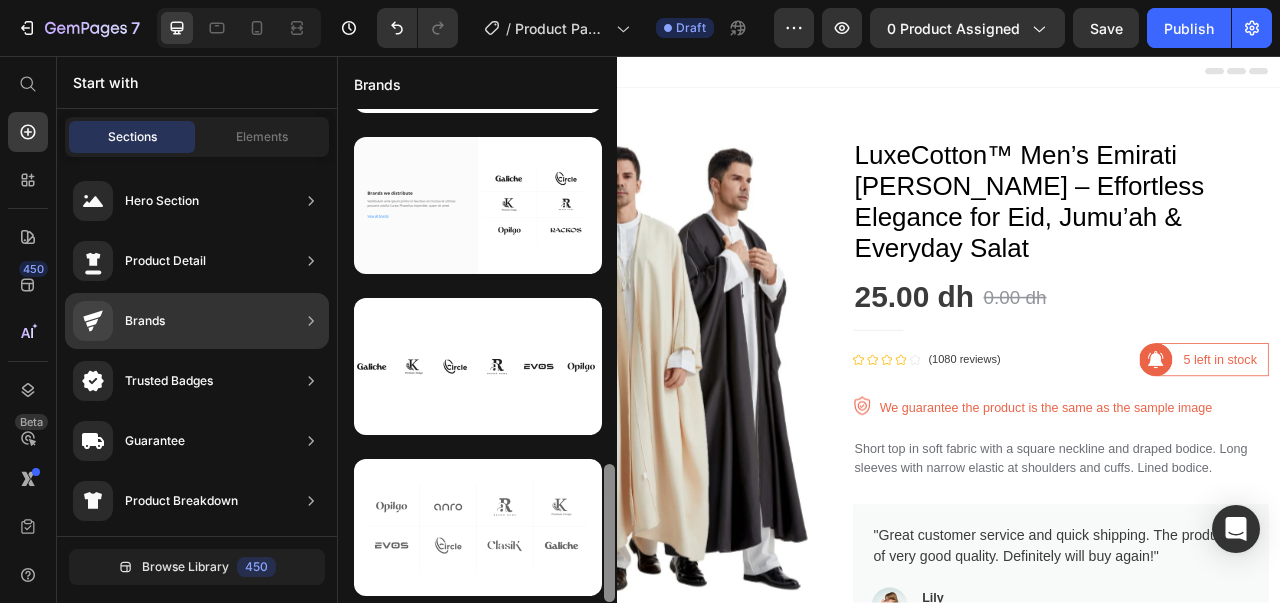 drag, startPoint x: 613, startPoint y: 133, endPoint x: 610, endPoint y: 539, distance: 406.01108 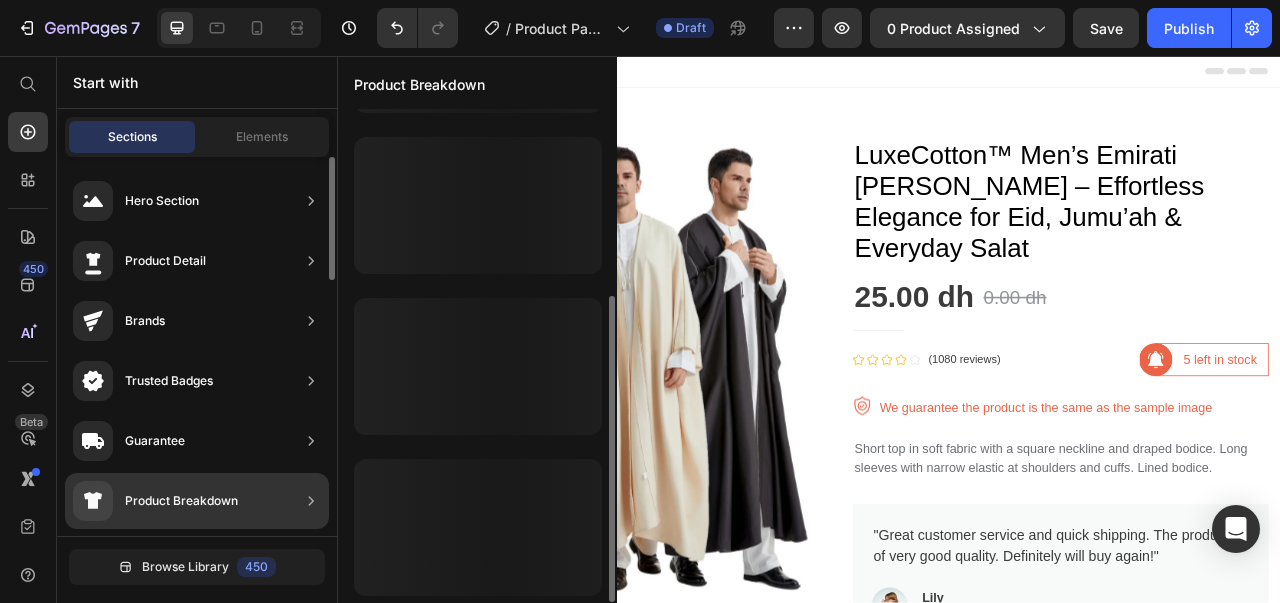 scroll, scrollTop: 300, scrollLeft: 0, axis: vertical 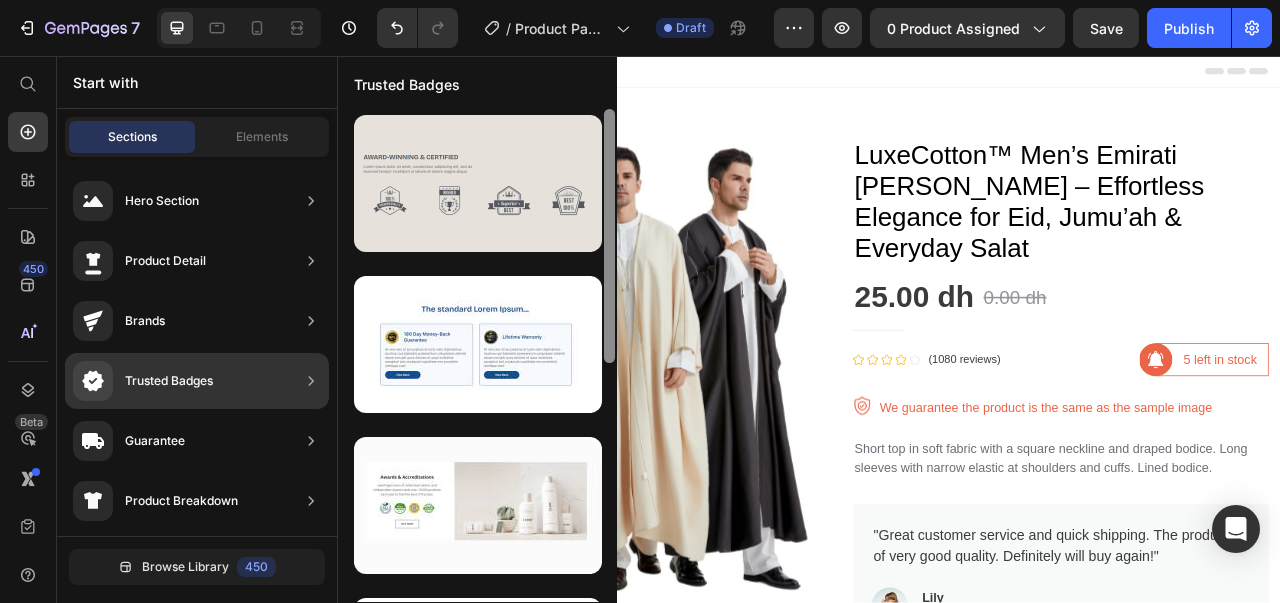 drag, startPoint x: 614, startPoint y: 425, endPoint x: 599, endPoint y: 202, distance: 223.50392 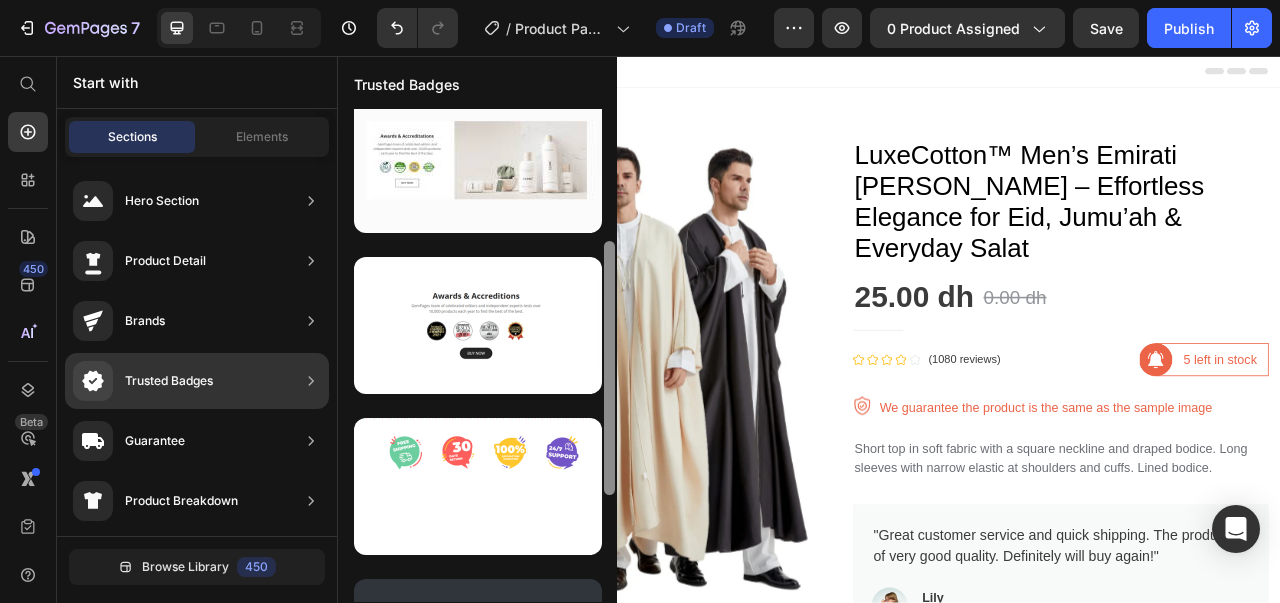 scroll, scrollTop: 0, scrollLeft: 0, axis: both 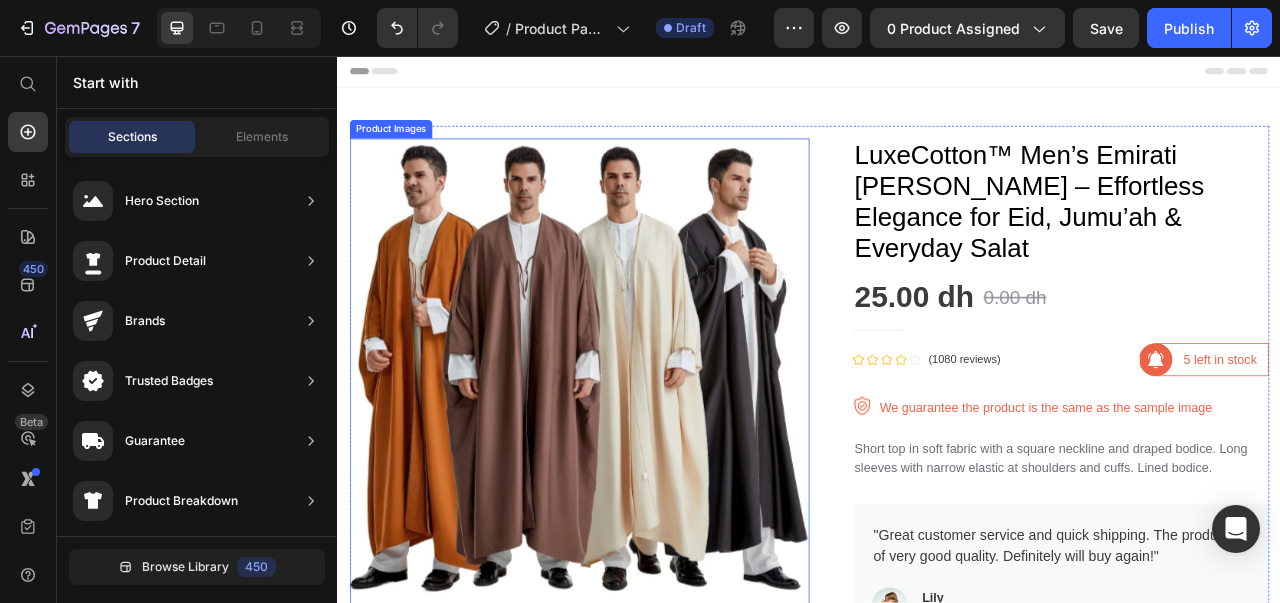 drag, startPoint x: 942, startPoint y: 309, endPoint x: 694, endPoint y: 590, distance: 374.78662 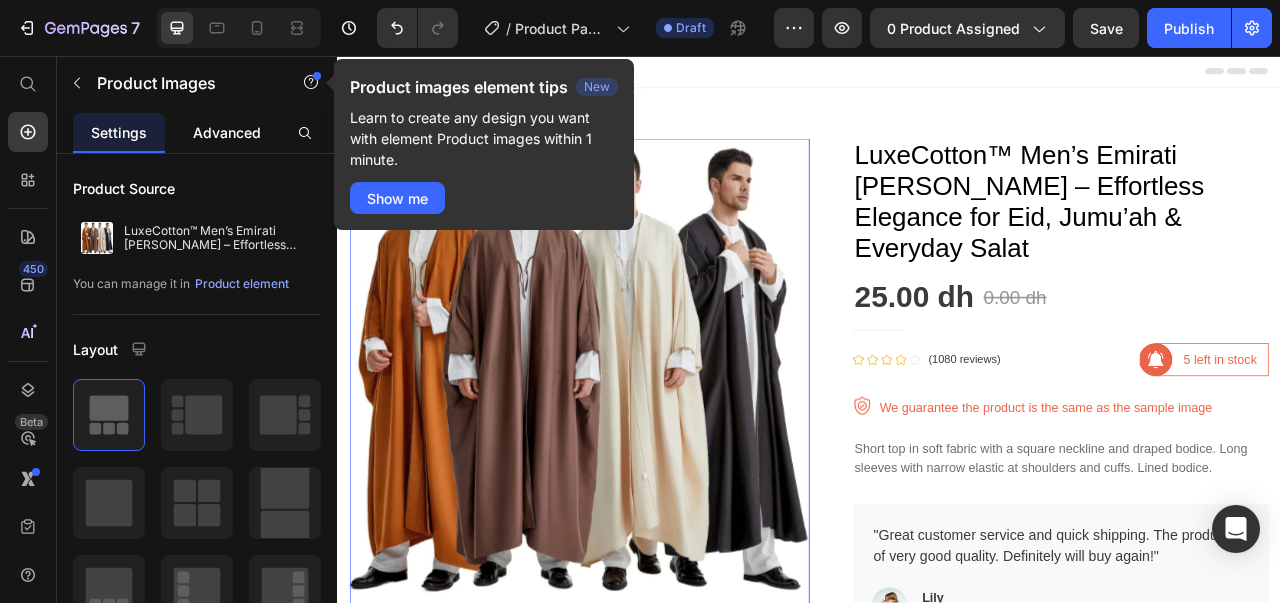 click on "Advanced" at bounding box center (227, 132) 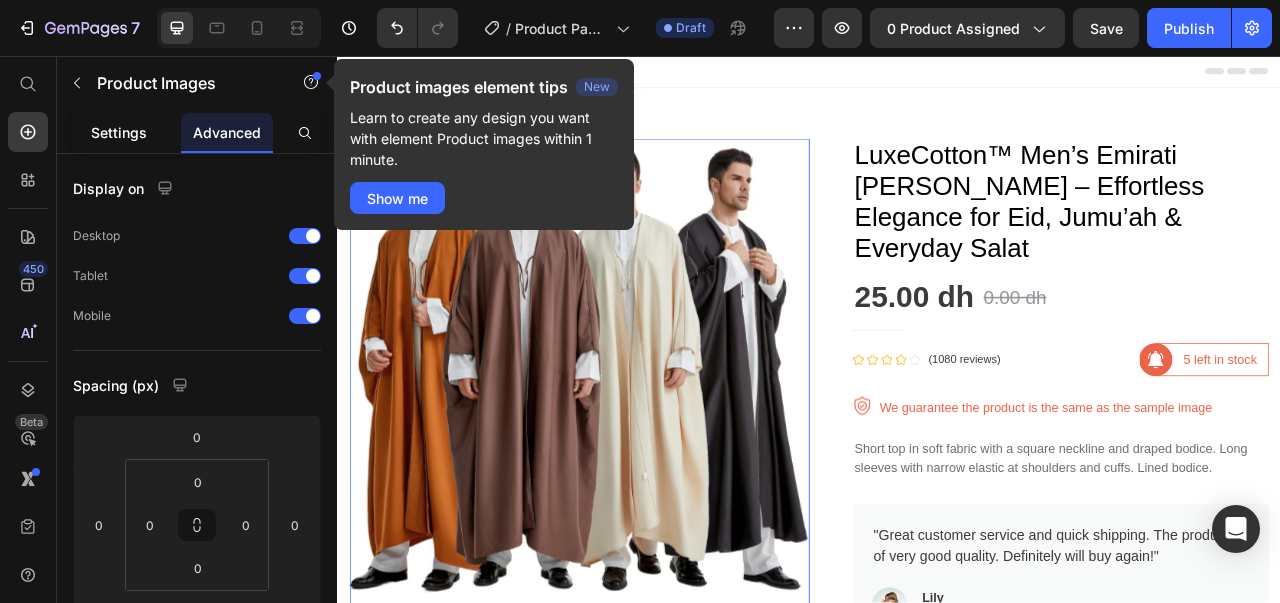 click on "Settings" 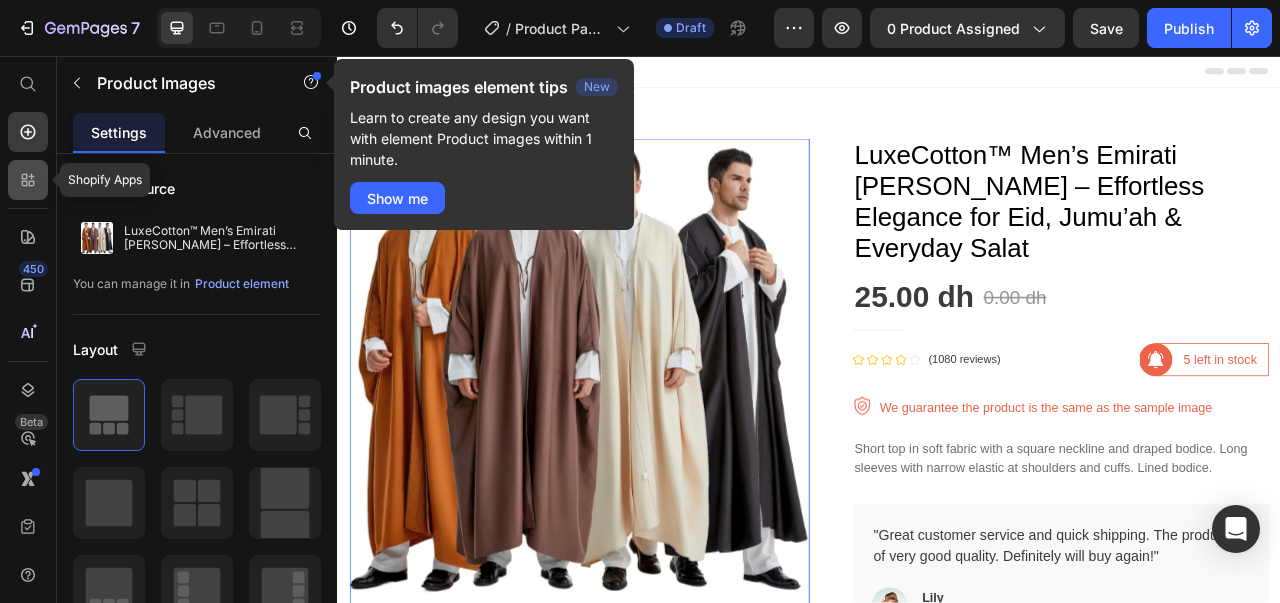 click 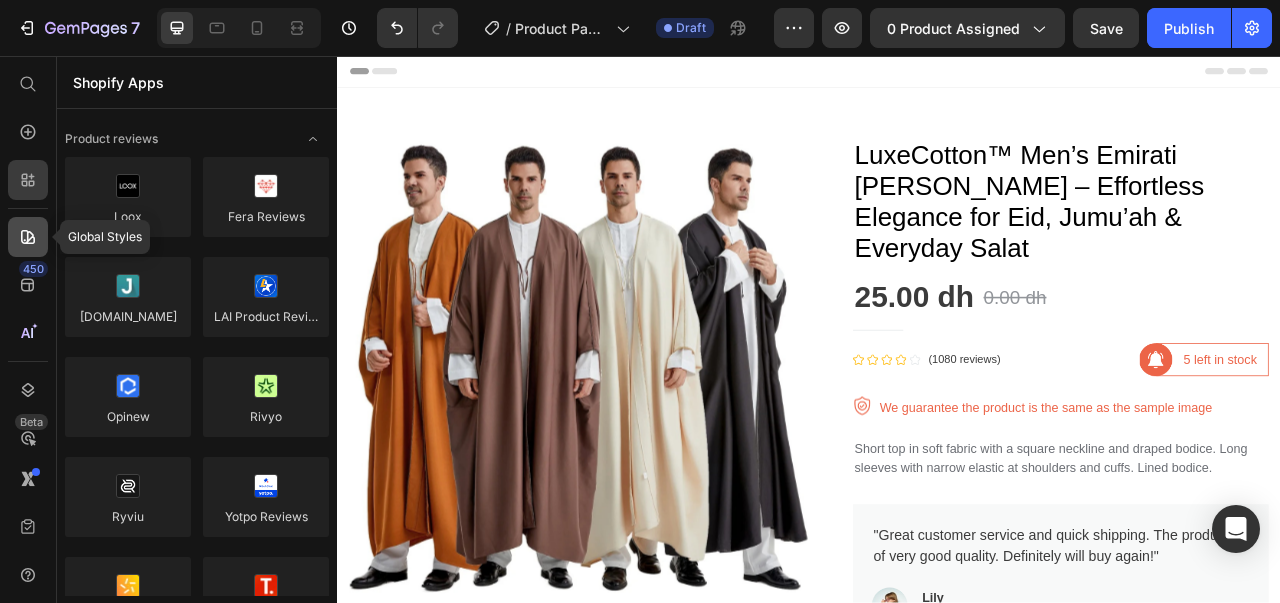 click 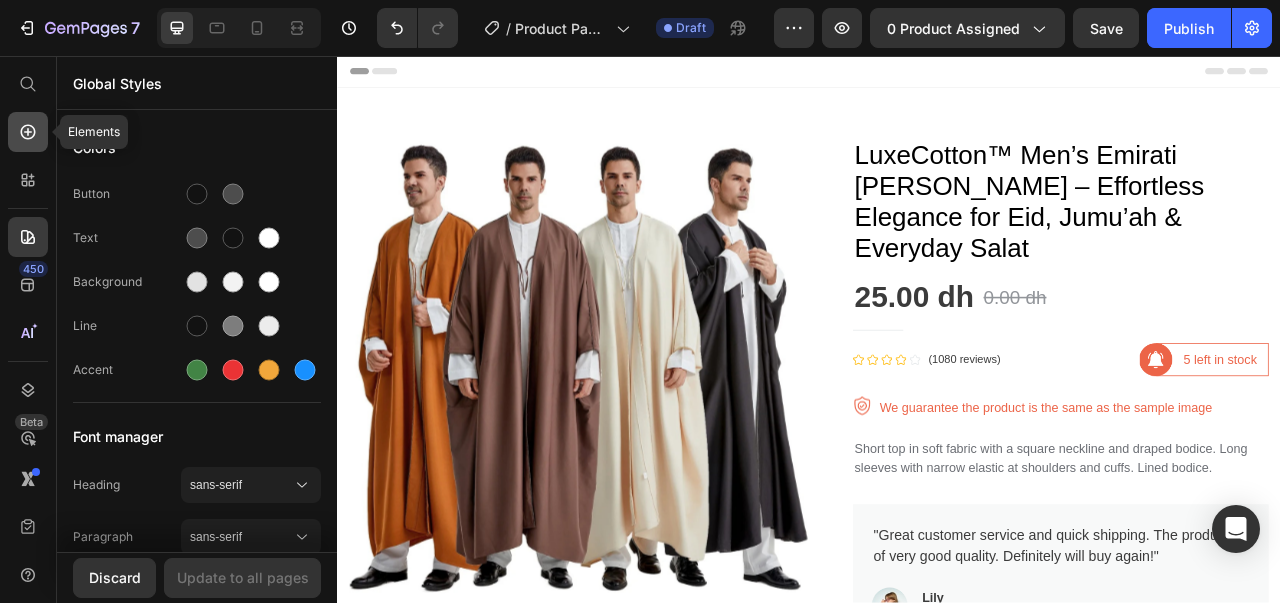 click 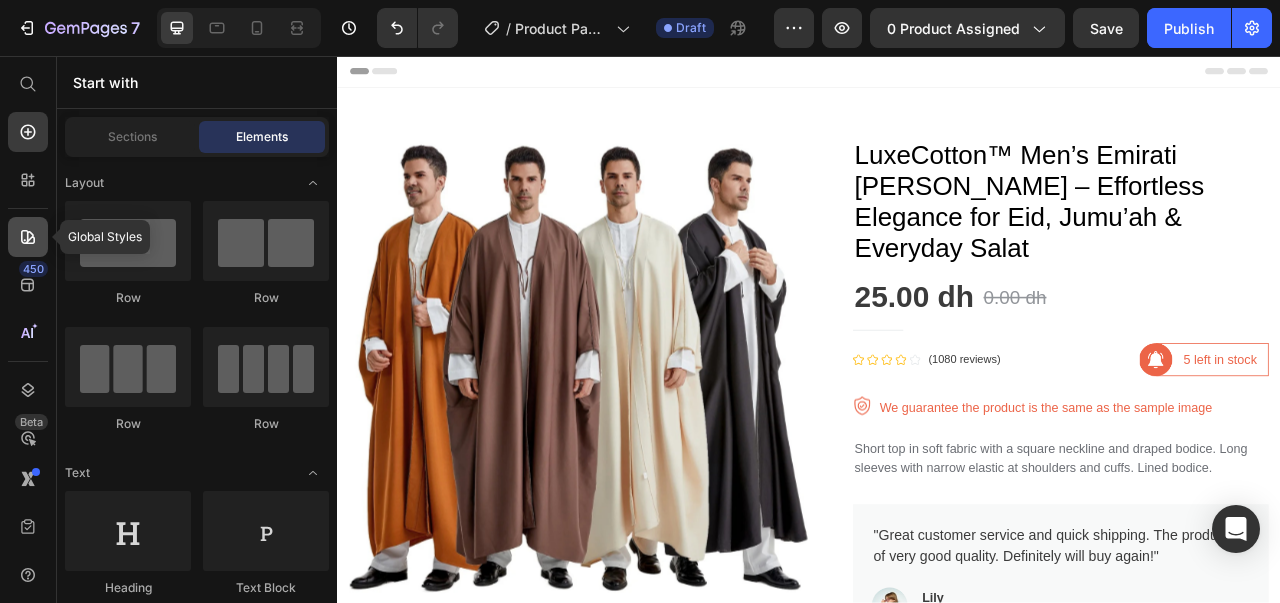 click 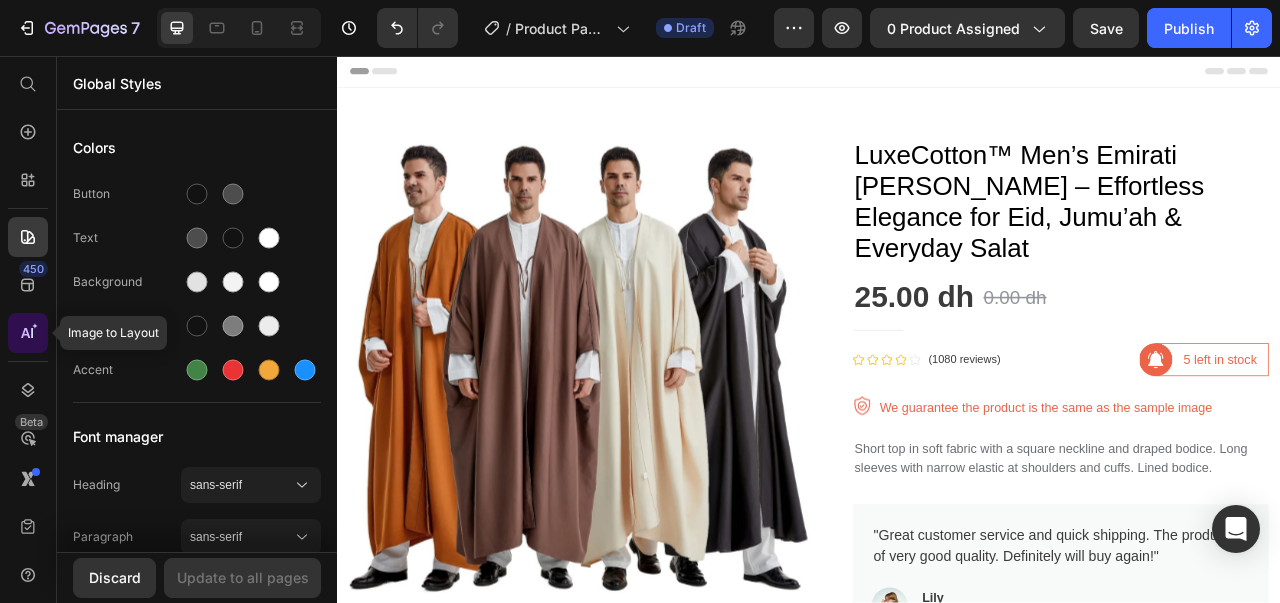 click 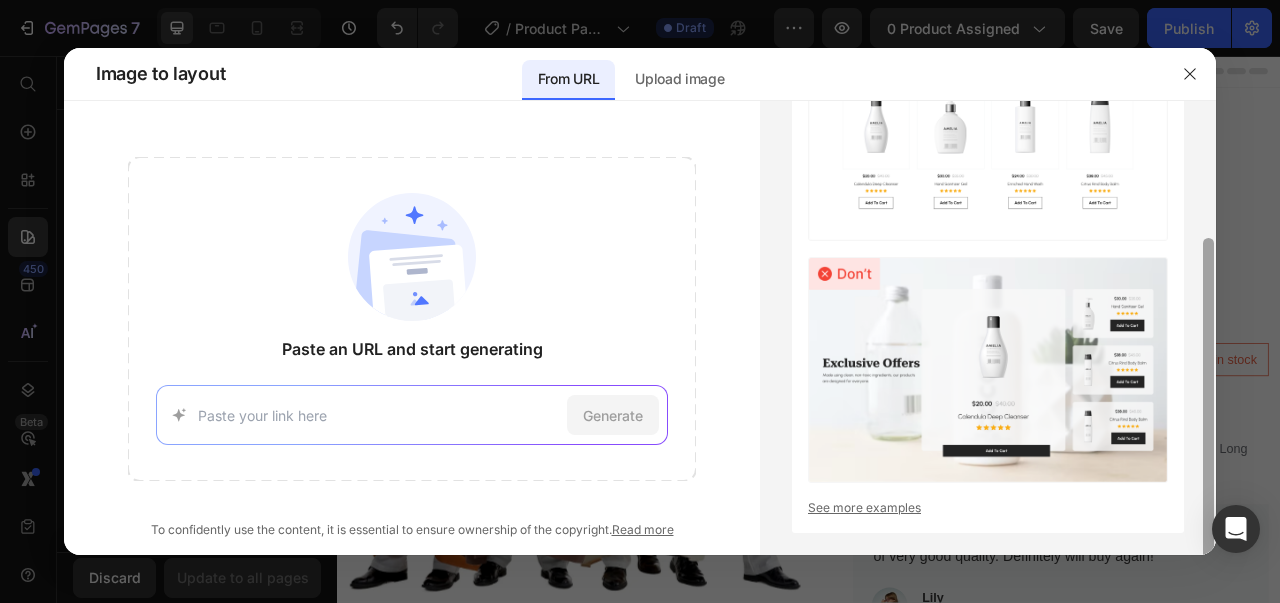 scroll, scrollTop: 182, scrollLeft: 0, axis: vertical 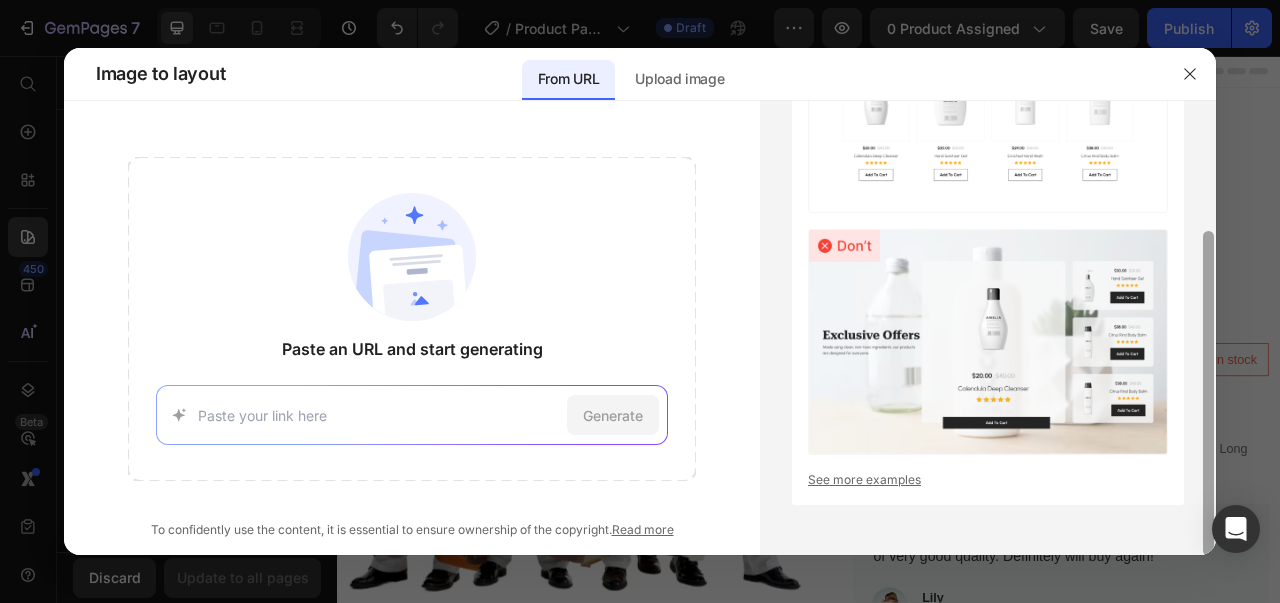 drag, startPoint x: 1208, startPoint y: 127, endPoint x: 1228, endPoint y: 257, distance: 131.52946 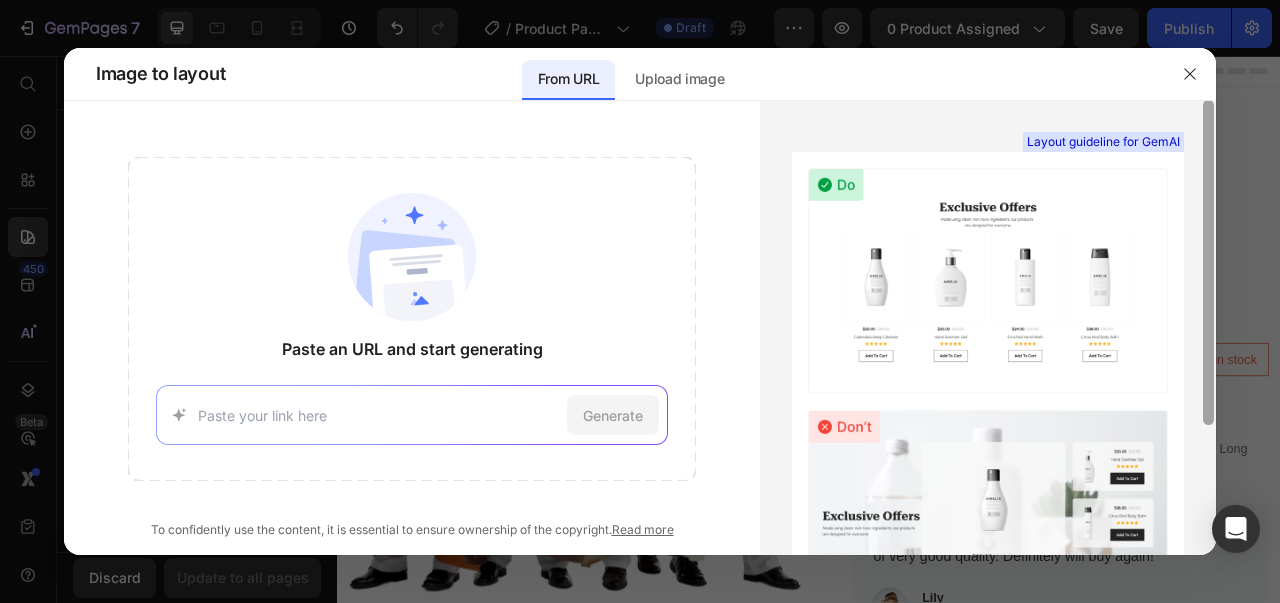 scroll, scrollTop: 0, scrollLeft: 0, axis: both 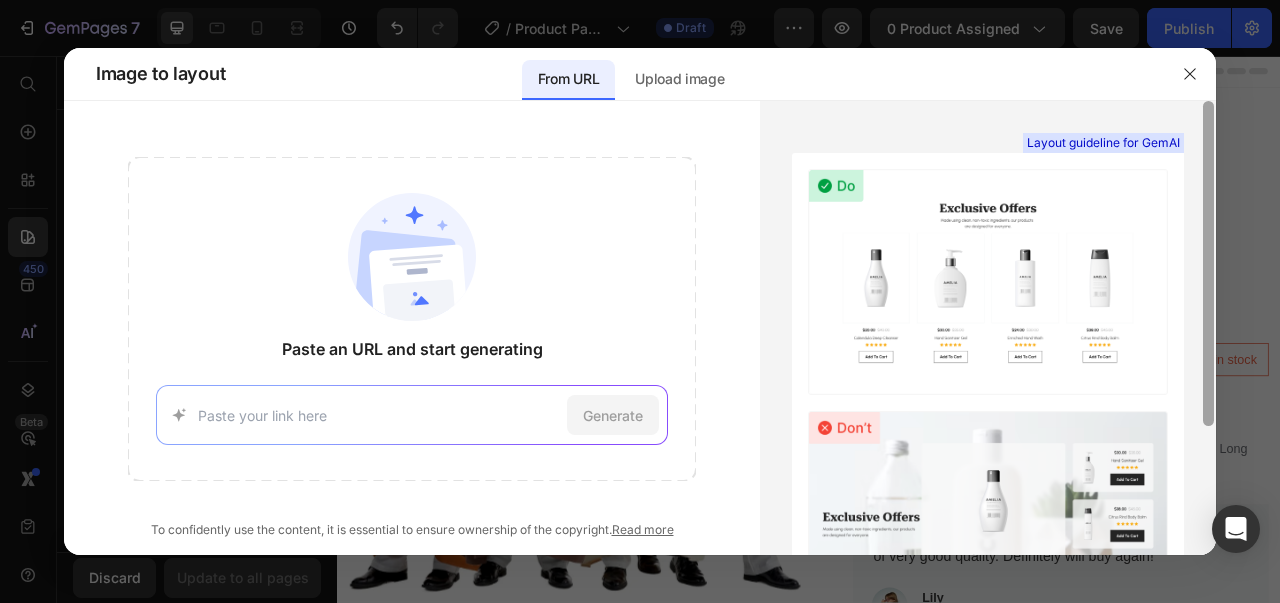 drag, startPoint x: 1206, startPoint y: 284, endPoint x: 1221, endPoint y: 148, distance: 136.8247 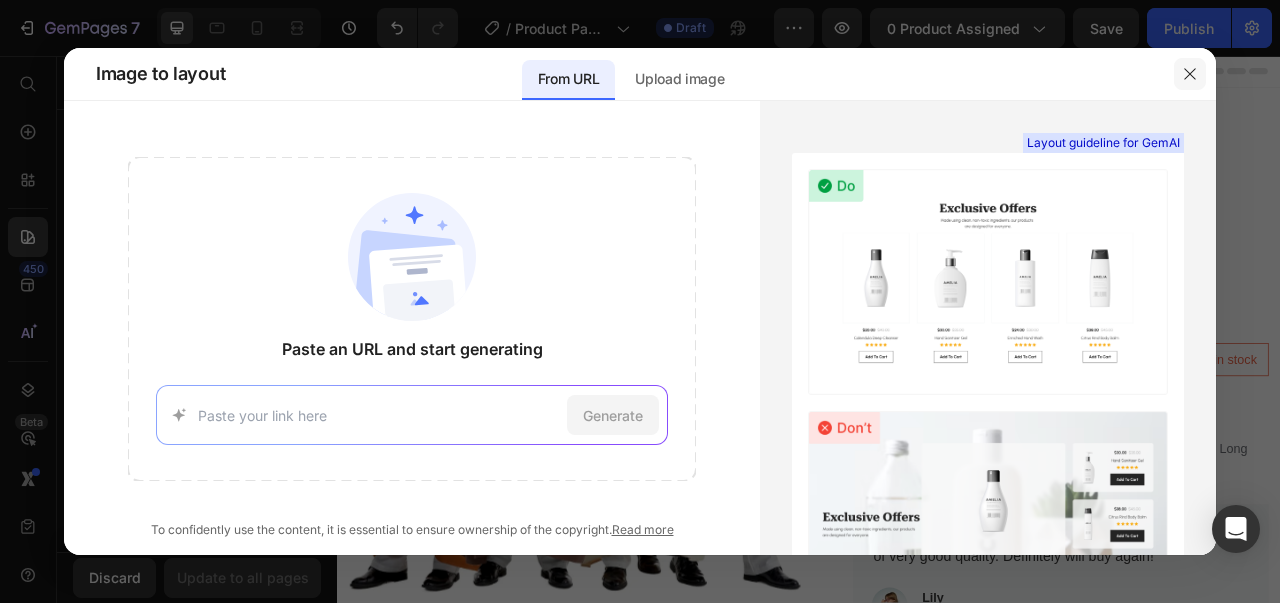 click 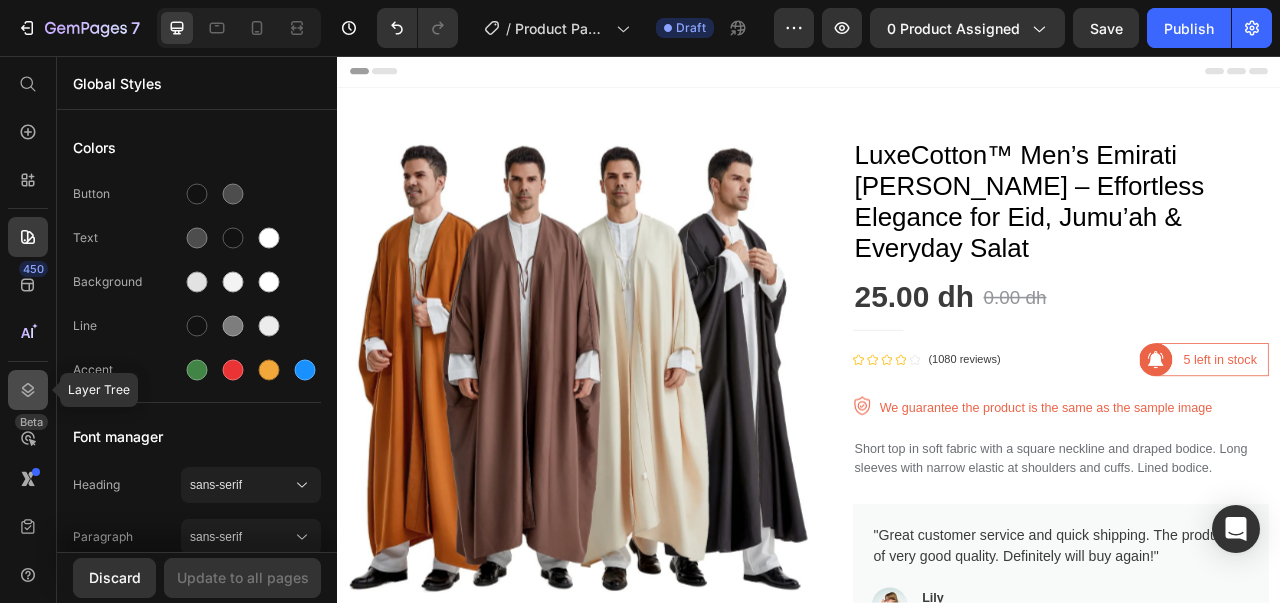 click 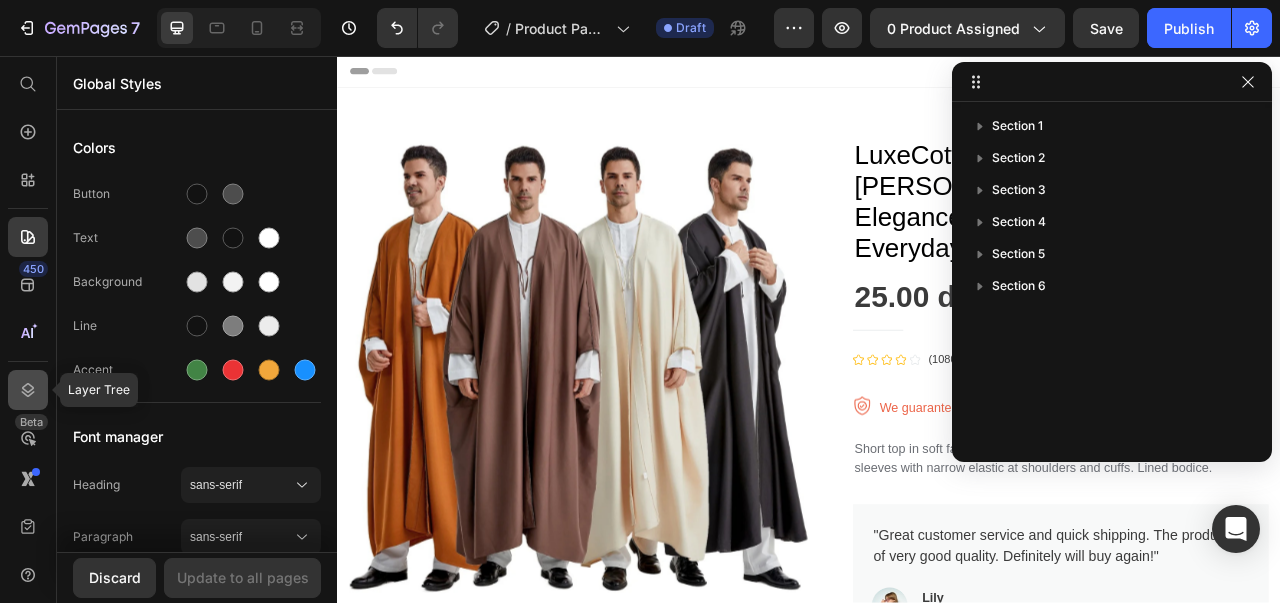 click 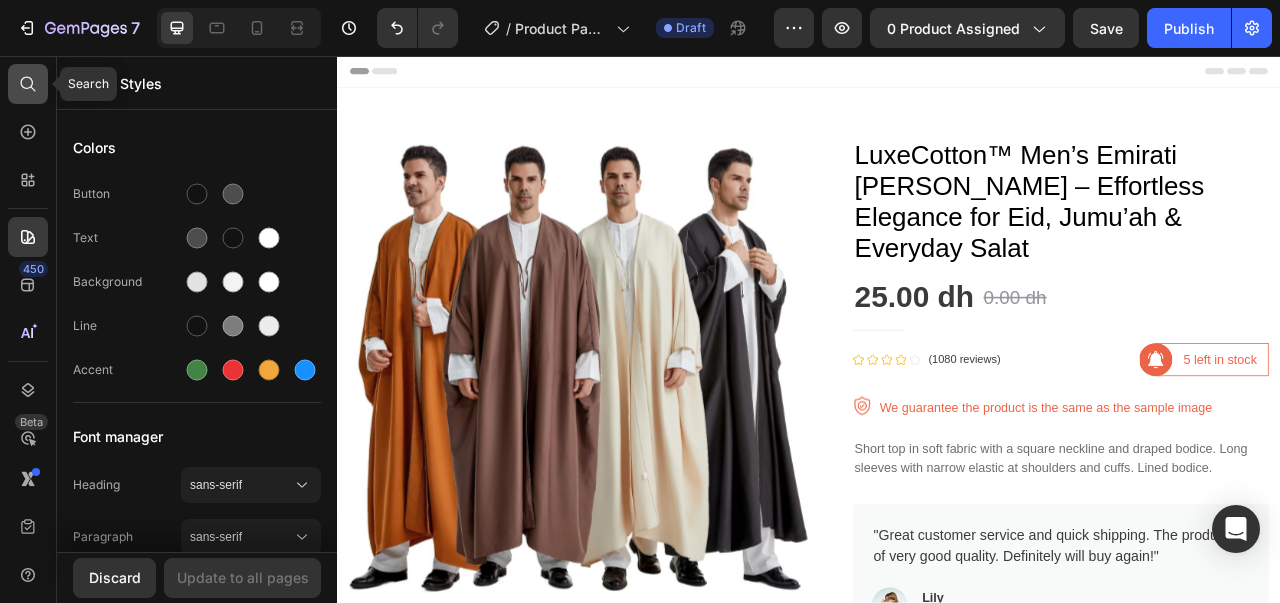 click 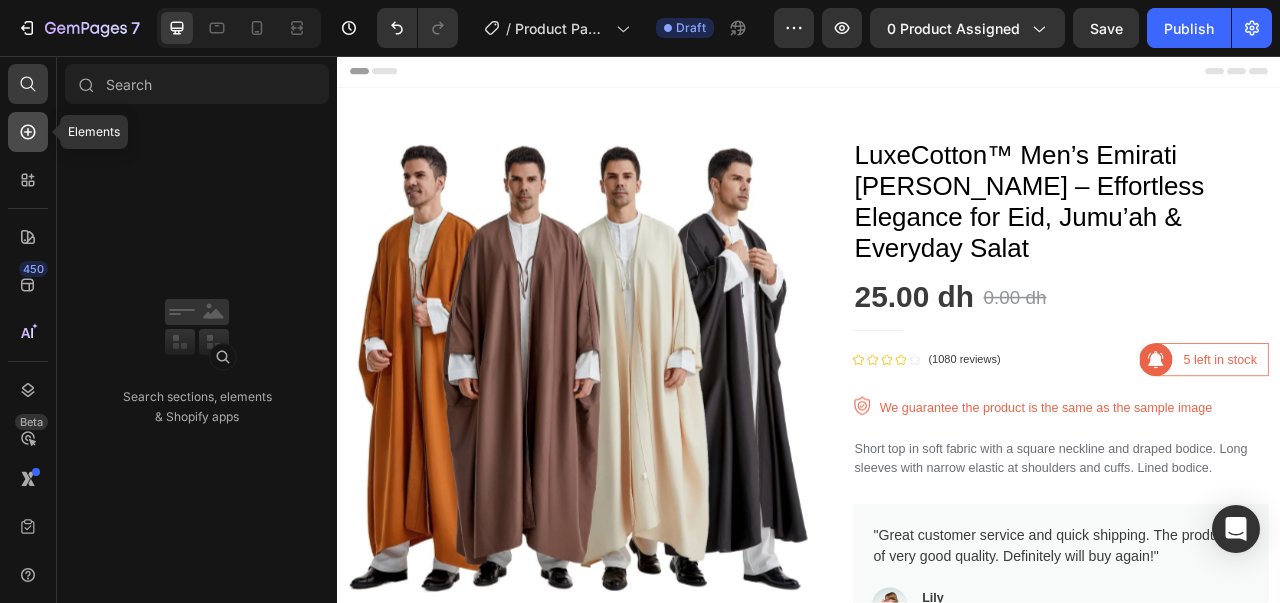 click 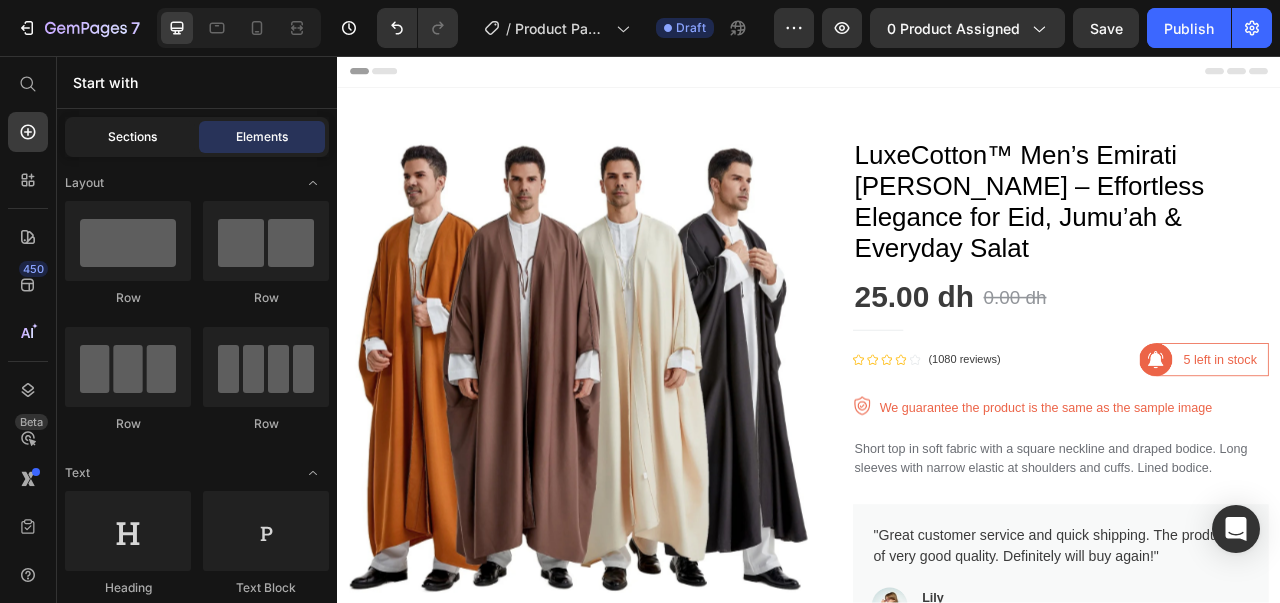click on "Sections" 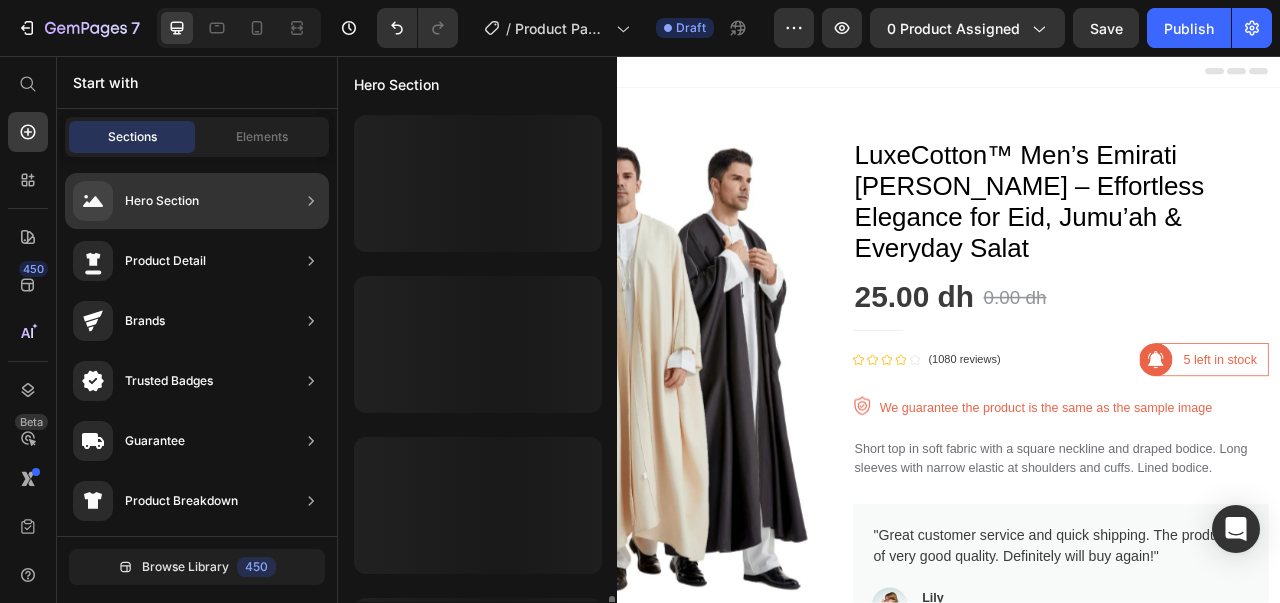 scroll, scrollTop: 300, scrollLeft: 0, axis: vertical 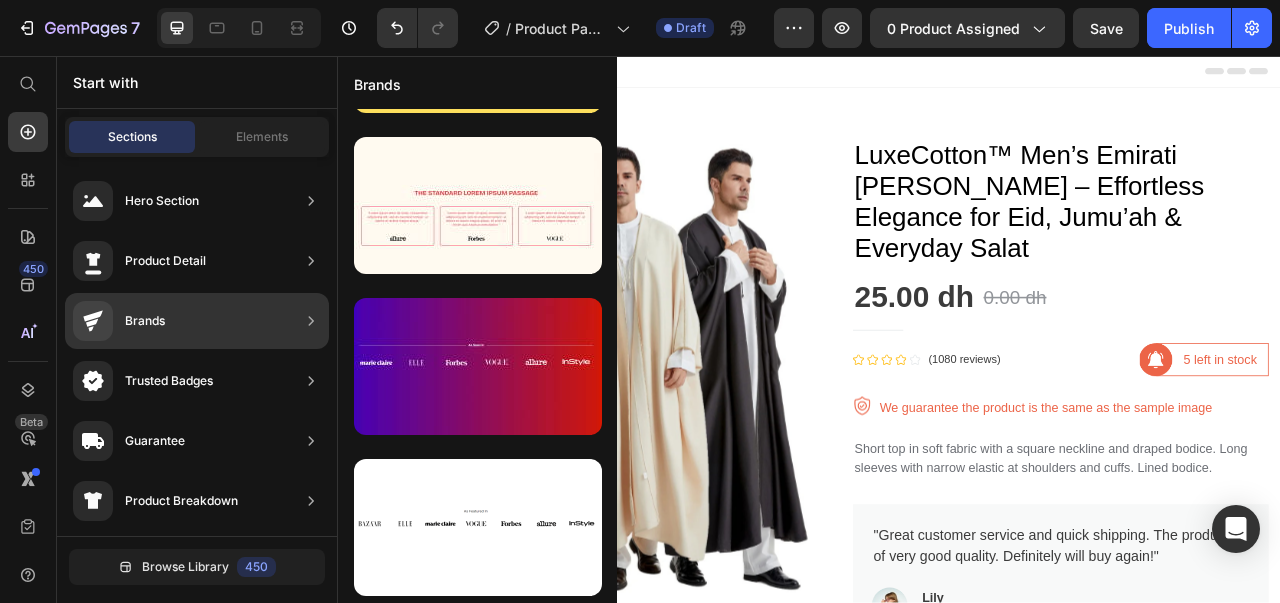 click at bounding box center [311, 441] 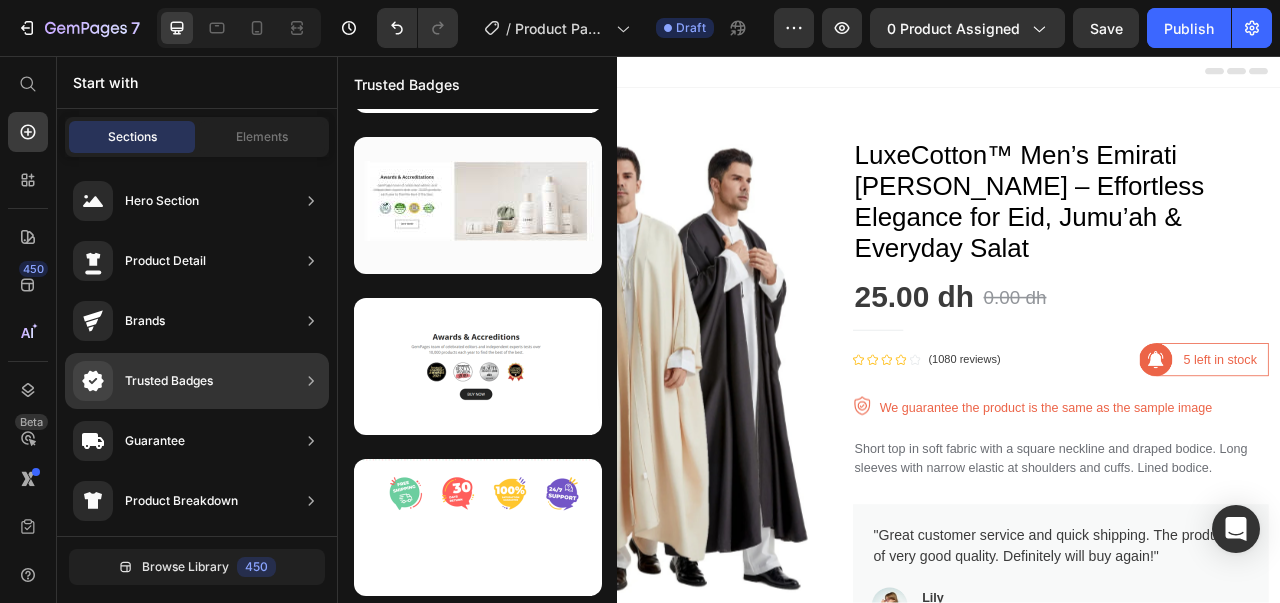 click 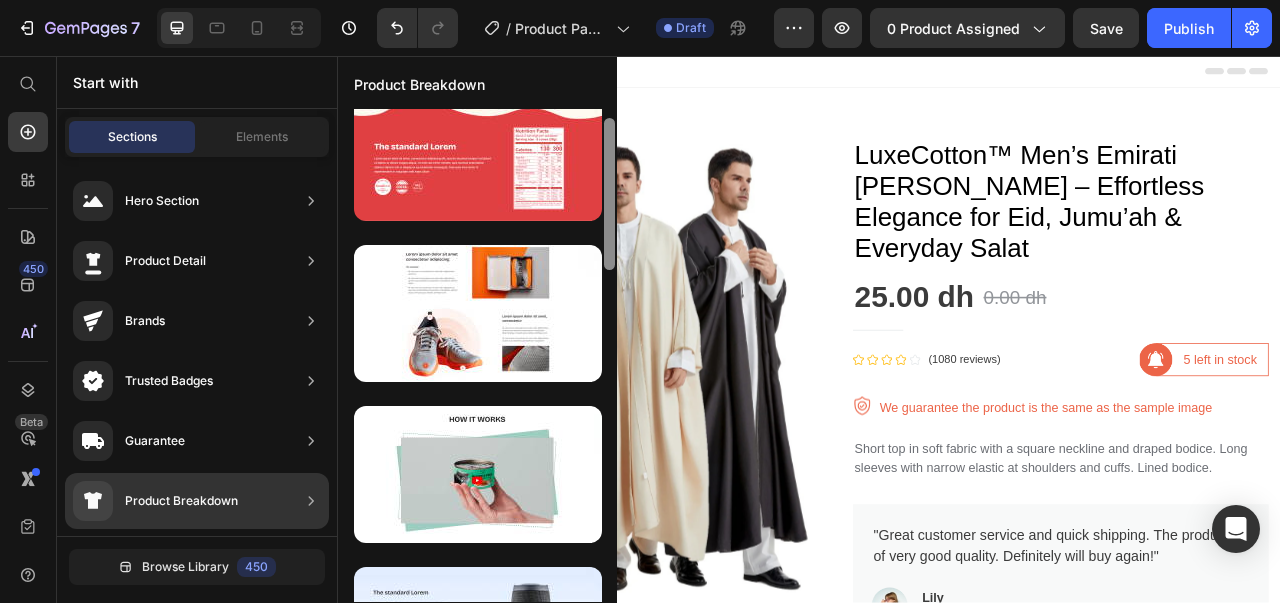 scroll, scrollTop: 0, scrollLeft: 0, axis: both 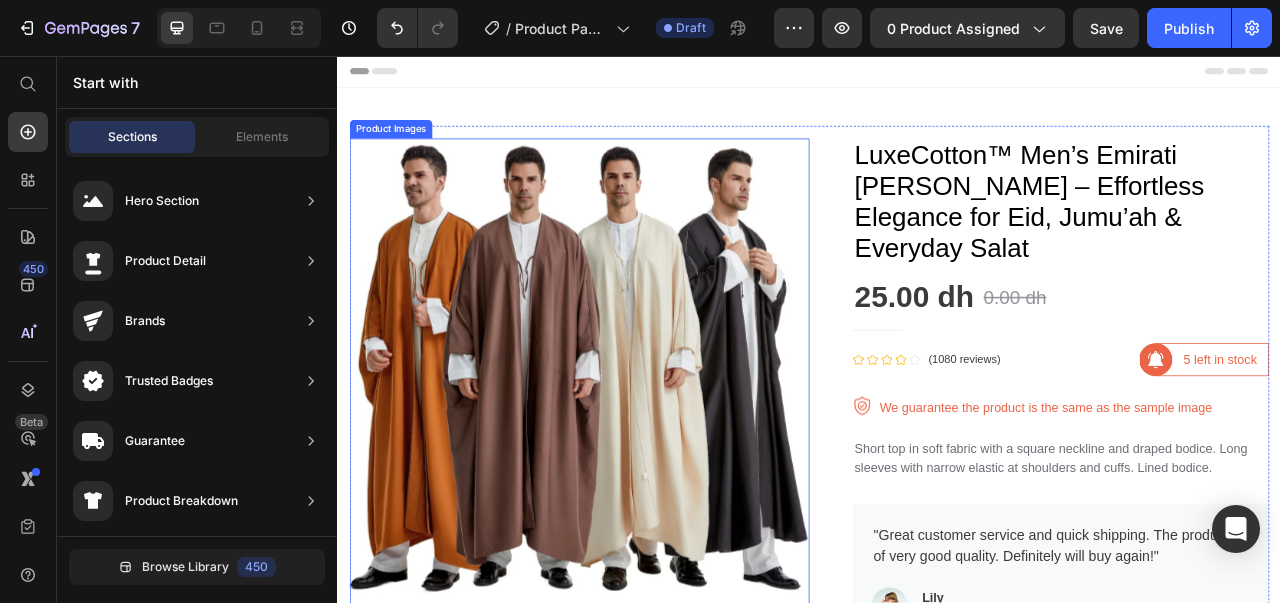 drag, startPoint x: 945, startPoint y: 381, endPoint x: 696, endPoint y: 316, distance: 257.34412 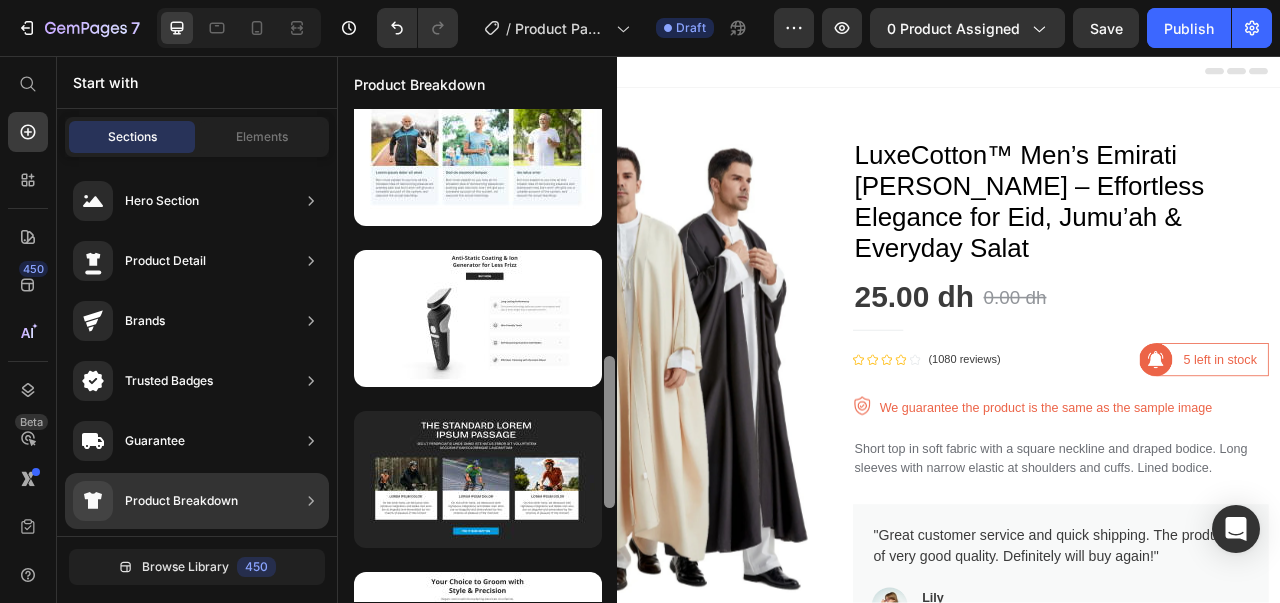 scroll, scrollTop: 838, scrollLeft: 0, axis: vertical 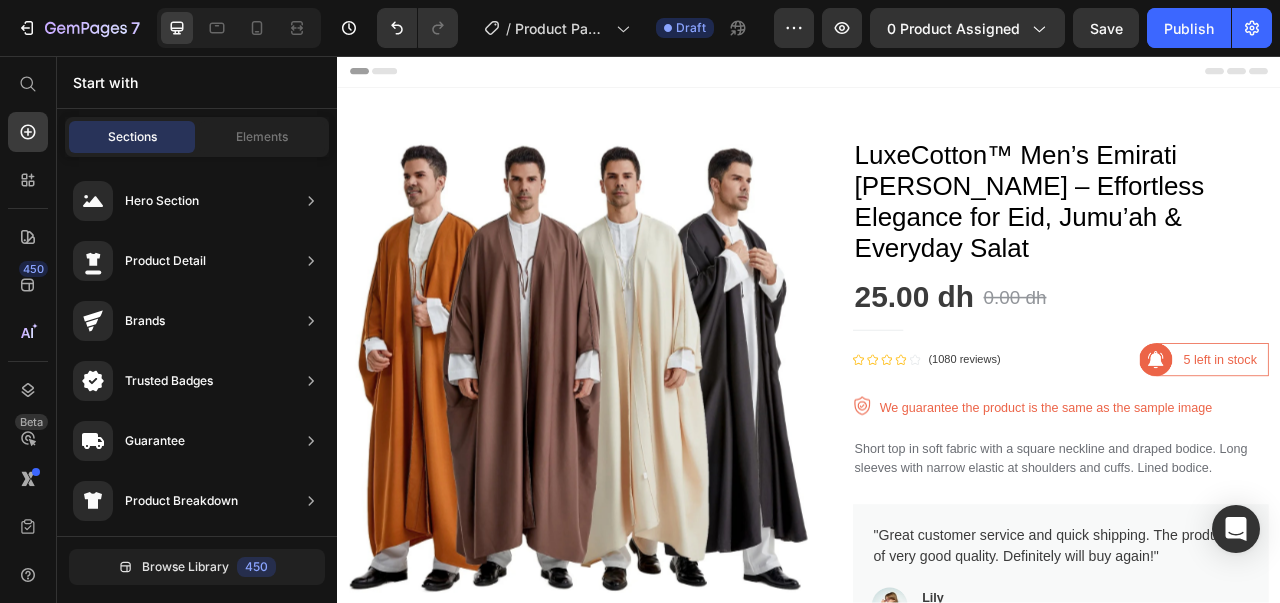drag, startPoint x: 610, startPoint y: 425, endPoint x: 604, endPoint y: 605, distance: 180.09998 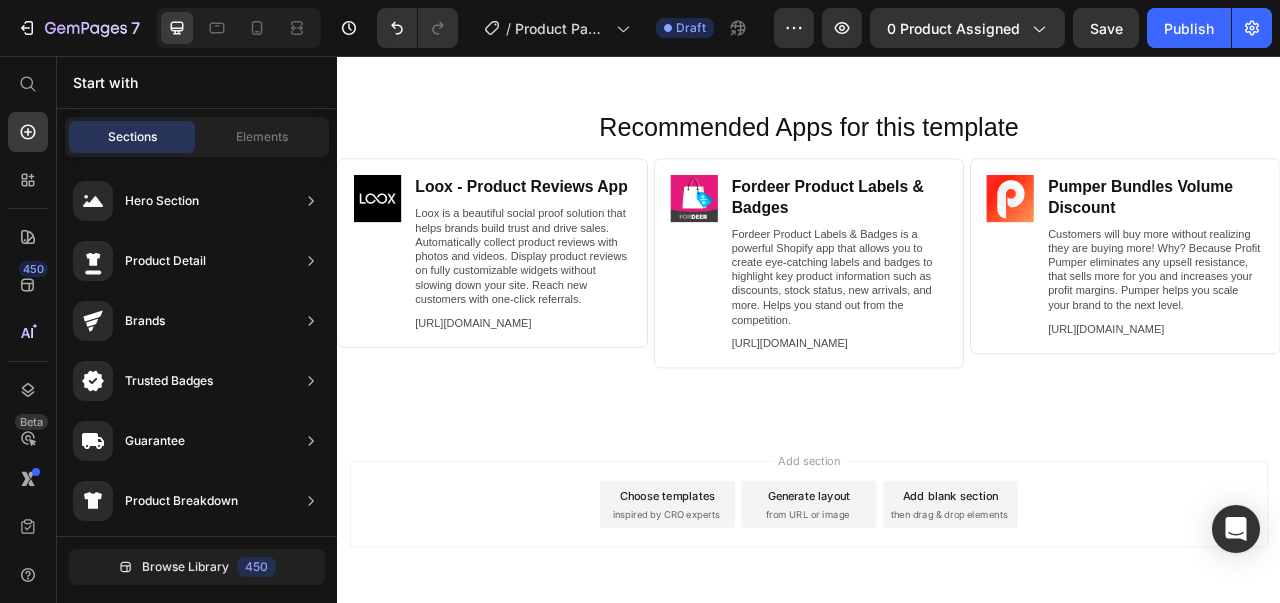 scroll, scrollTop: 3439, scrollLeft: 0, axis: vertical 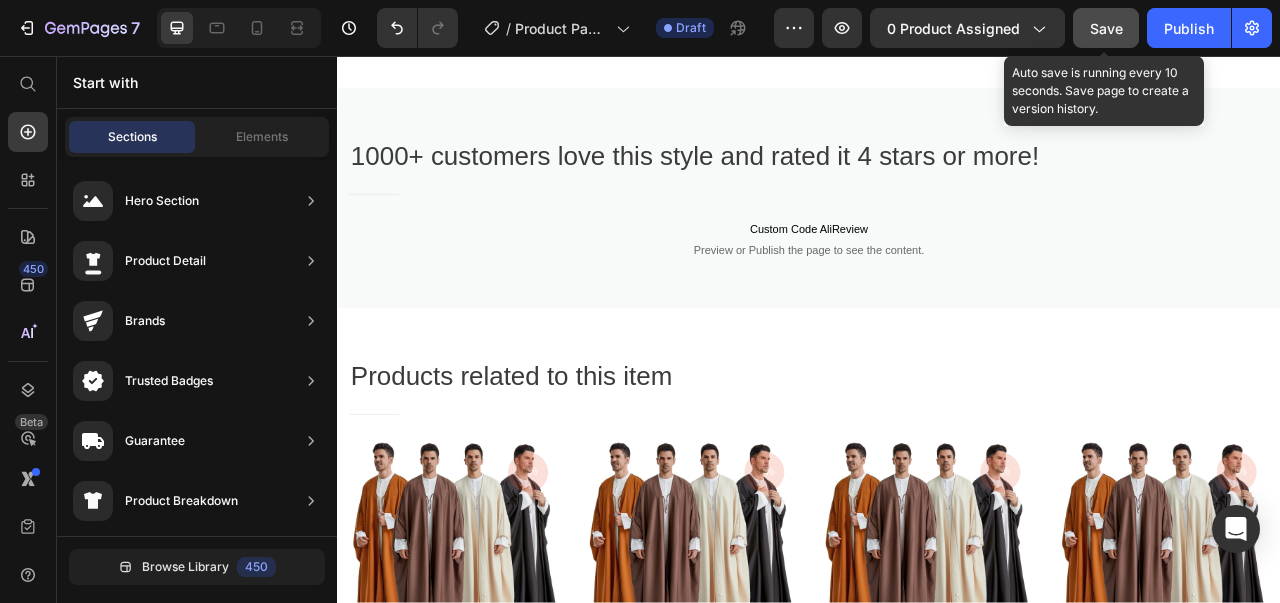 click on "Save" at bounding box center [1106, 28] 